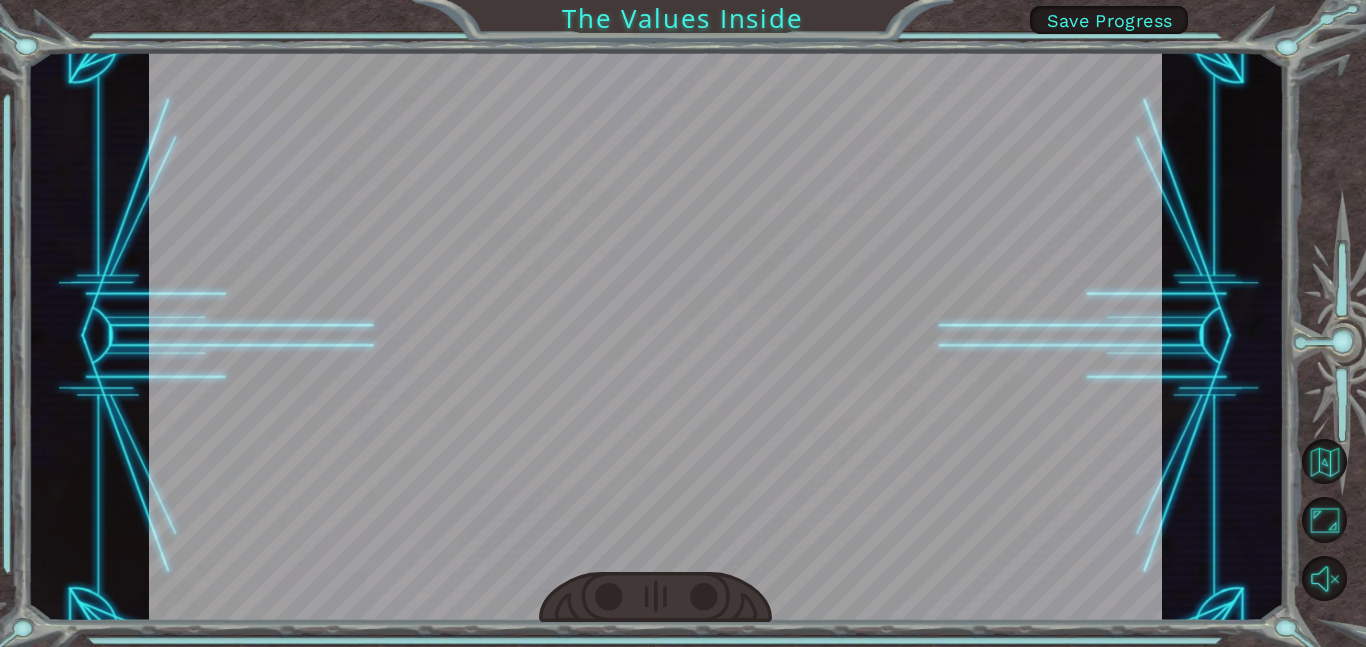 scroll, scrollTop: 0, scrollLeft: 0, axis: both 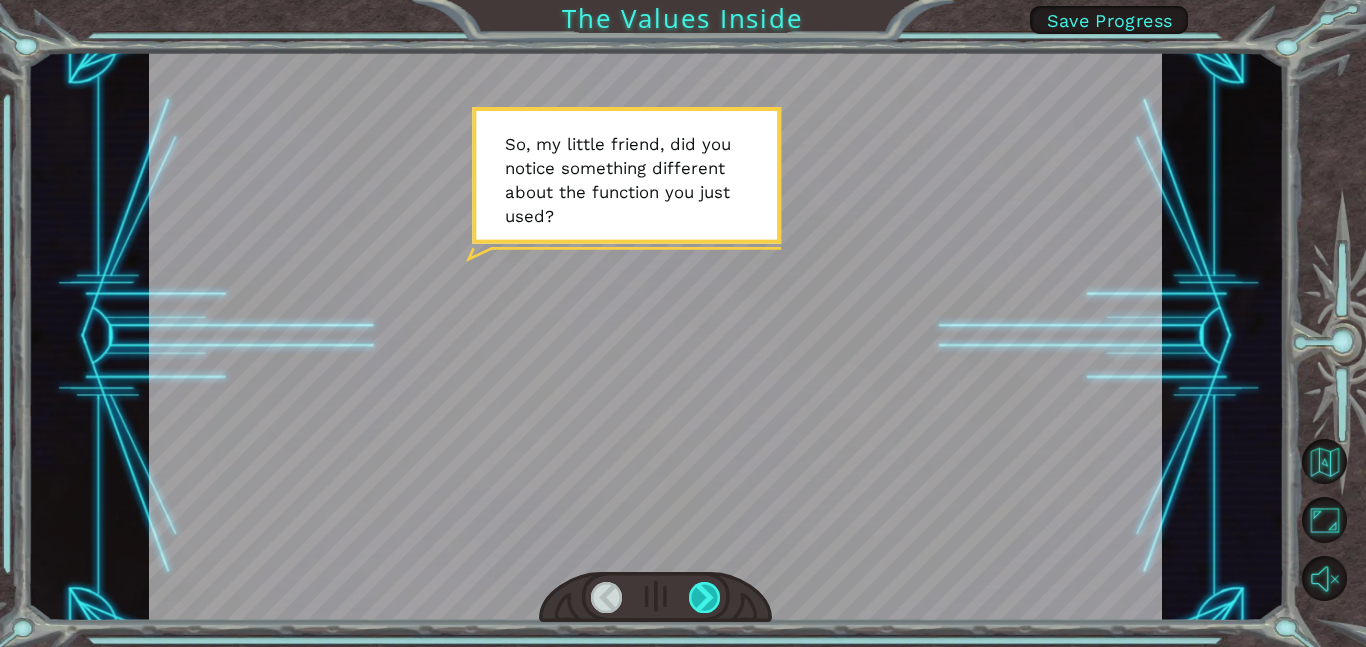 click at bounding box center (705, 597) 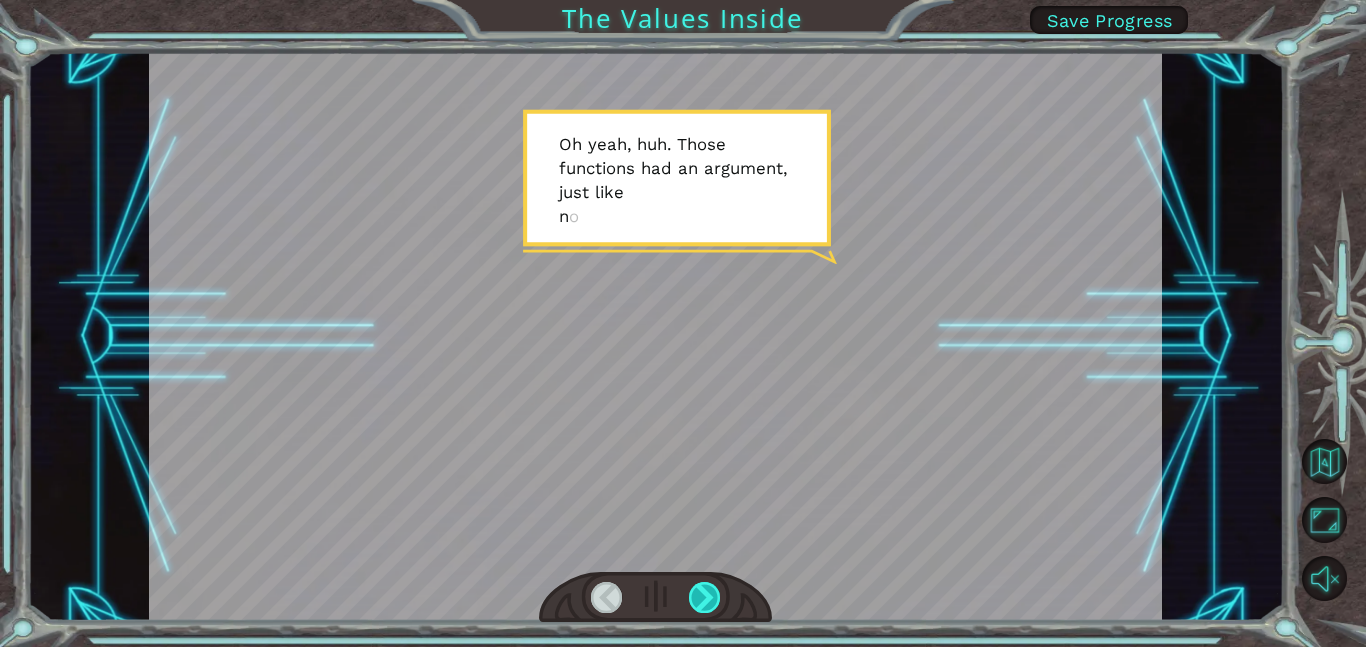 click at bounding box center [705, 597] 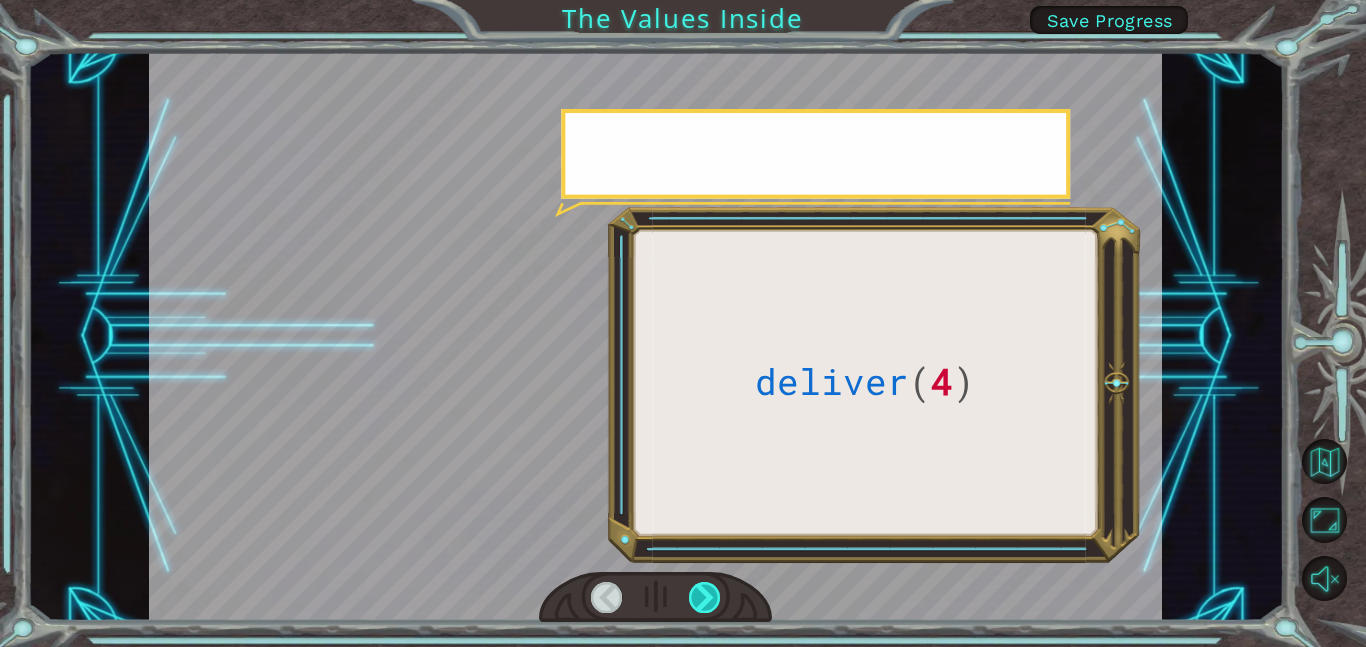 click at bounding box center [705, 597] 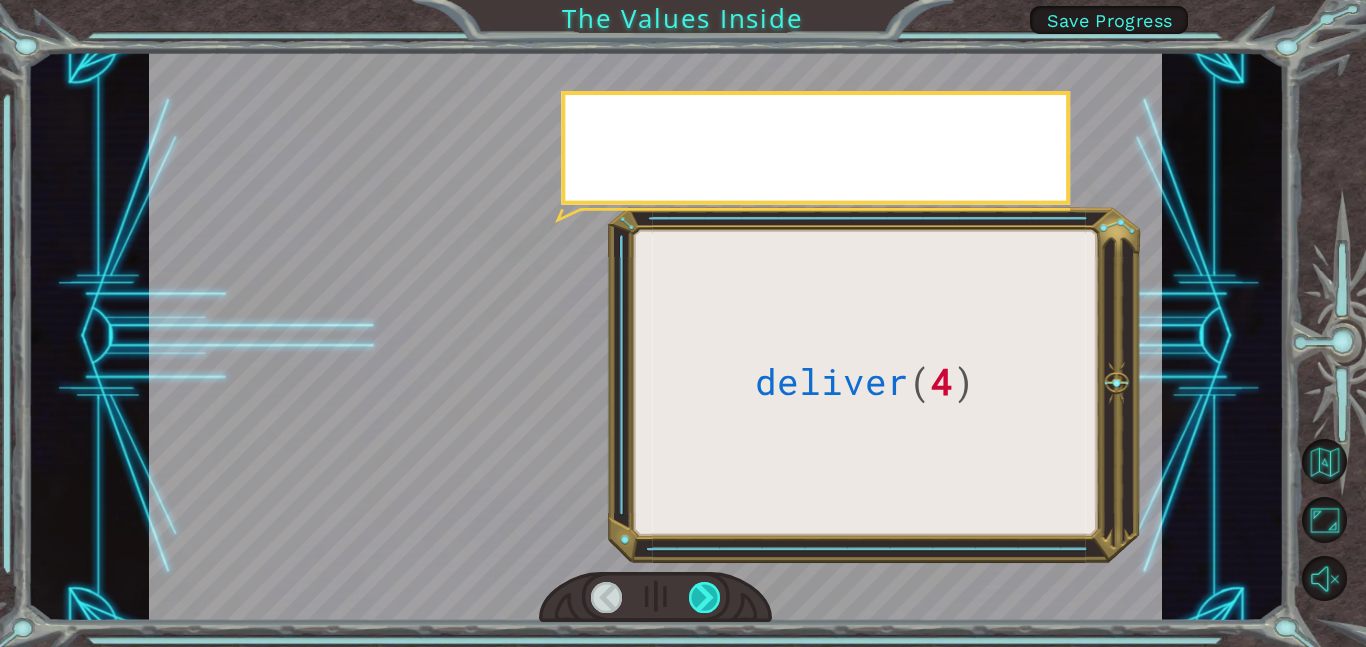 click at bounding box center [705, 597] 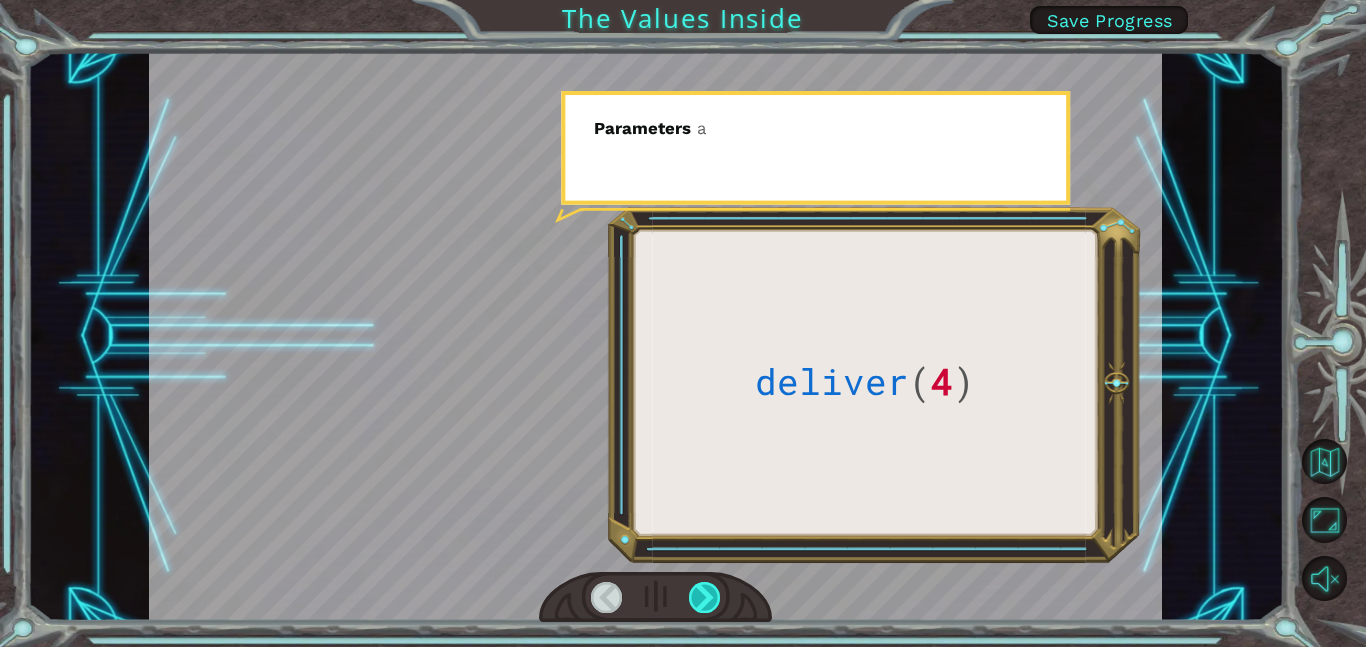 click at bounding box center (705, 597) 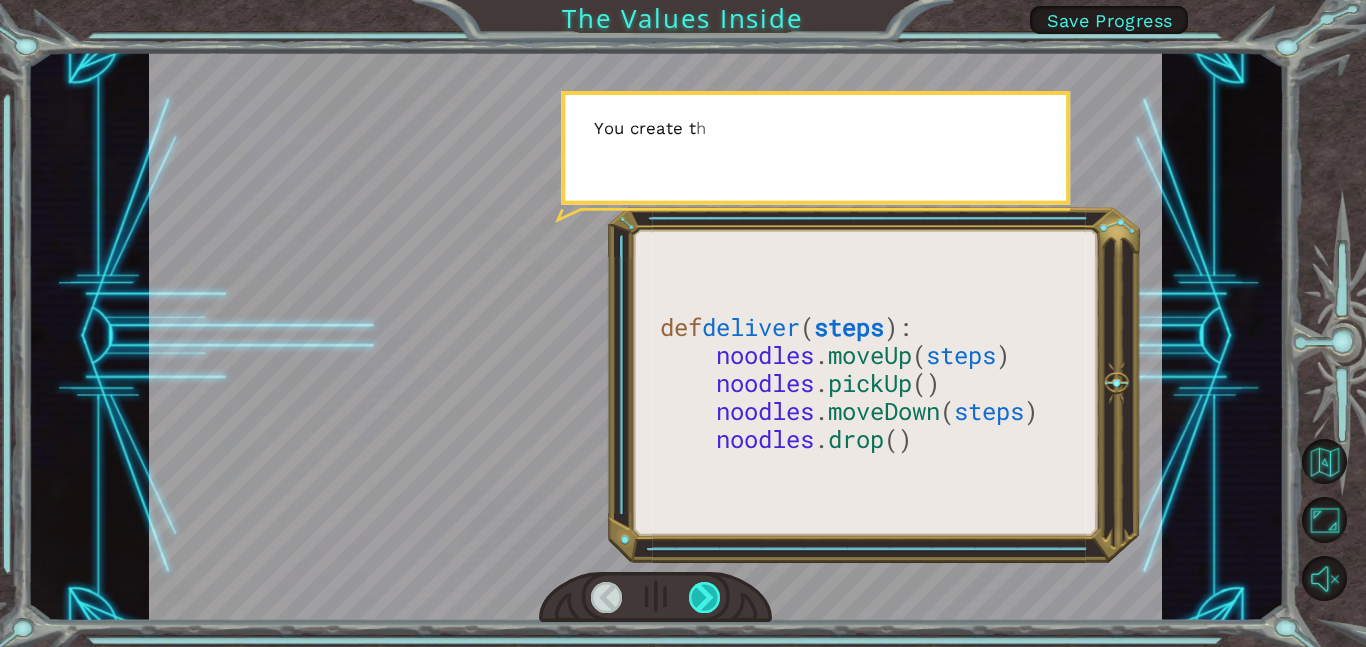 click at bounding box center [705, 597] 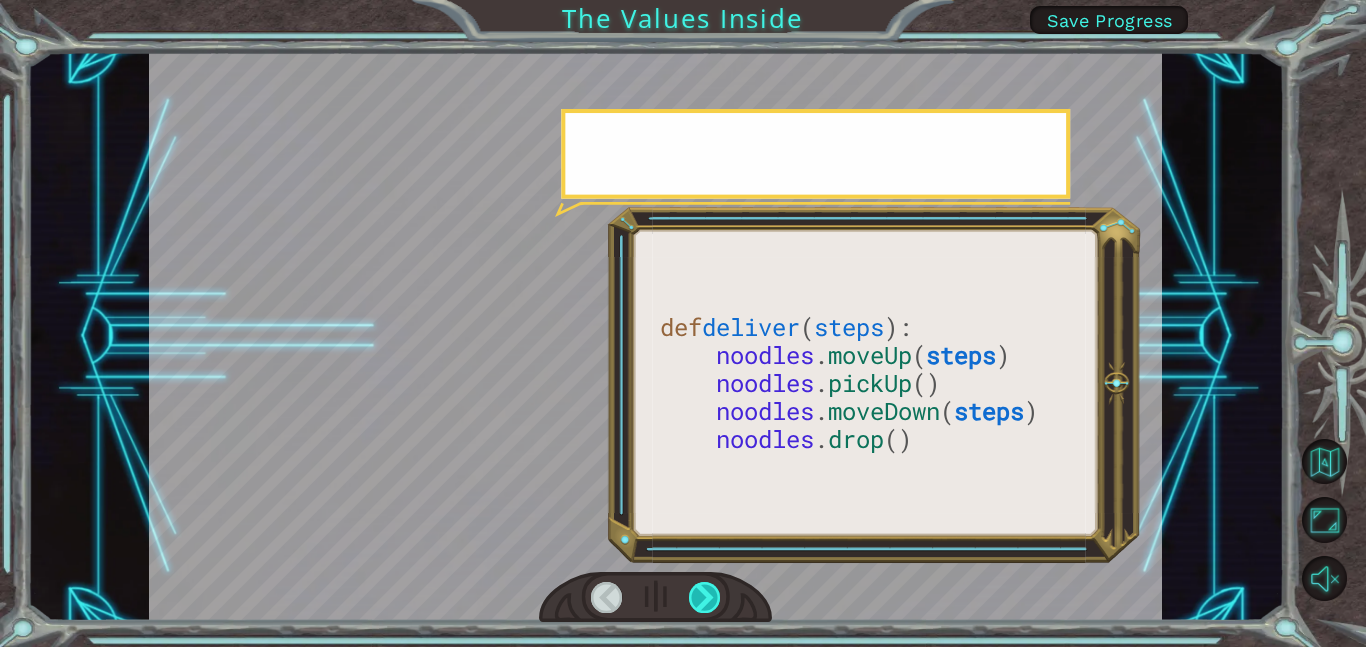 click at bounding box center (705, 597) 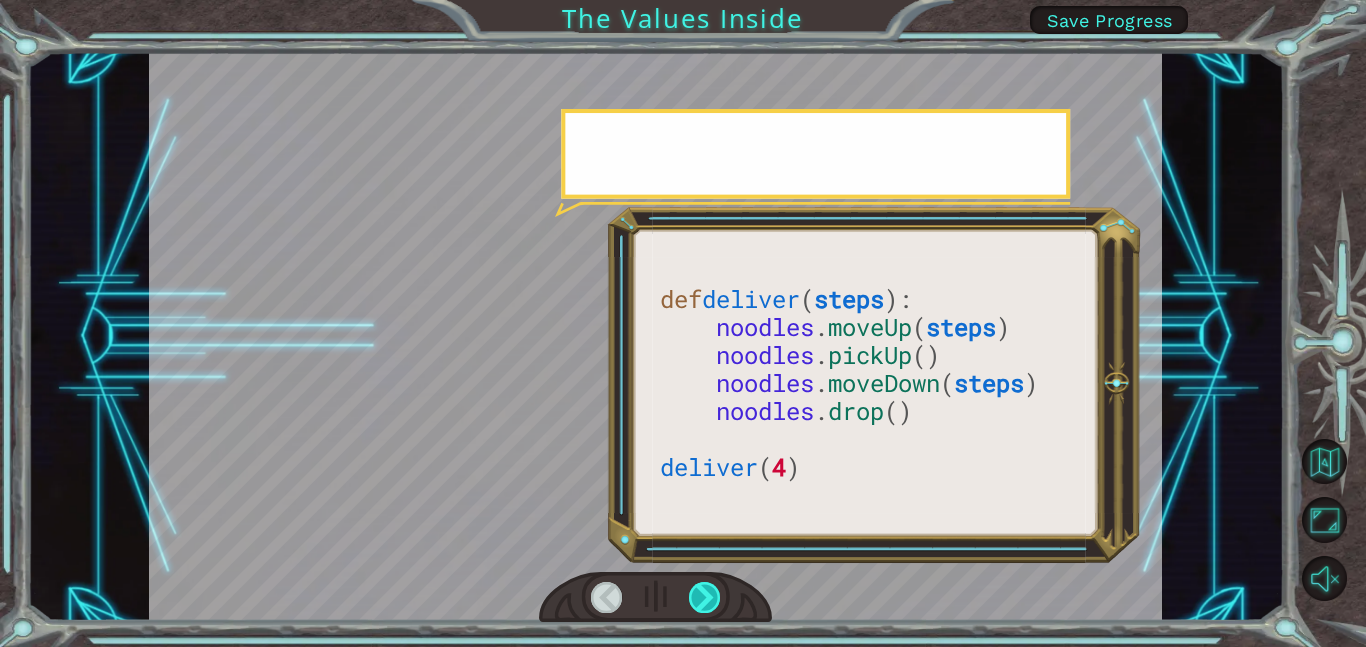 click at bounding box center [705, 597] 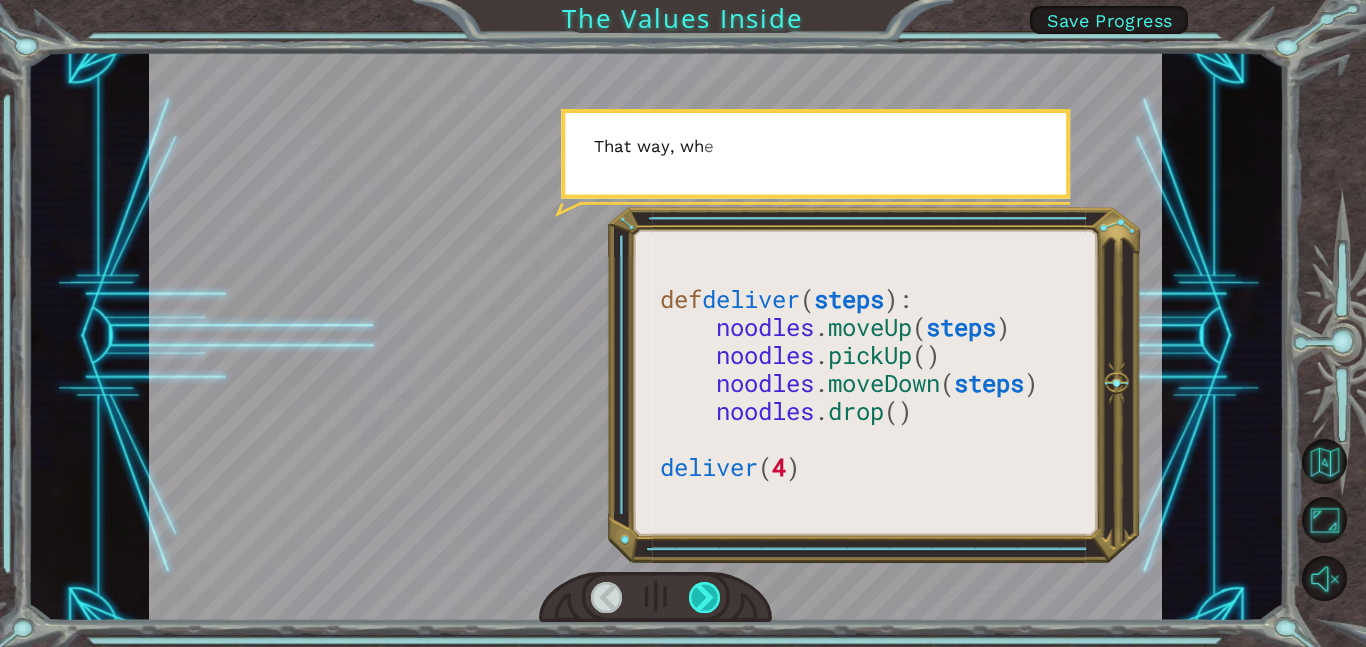 click at bounding box center [705, 597] 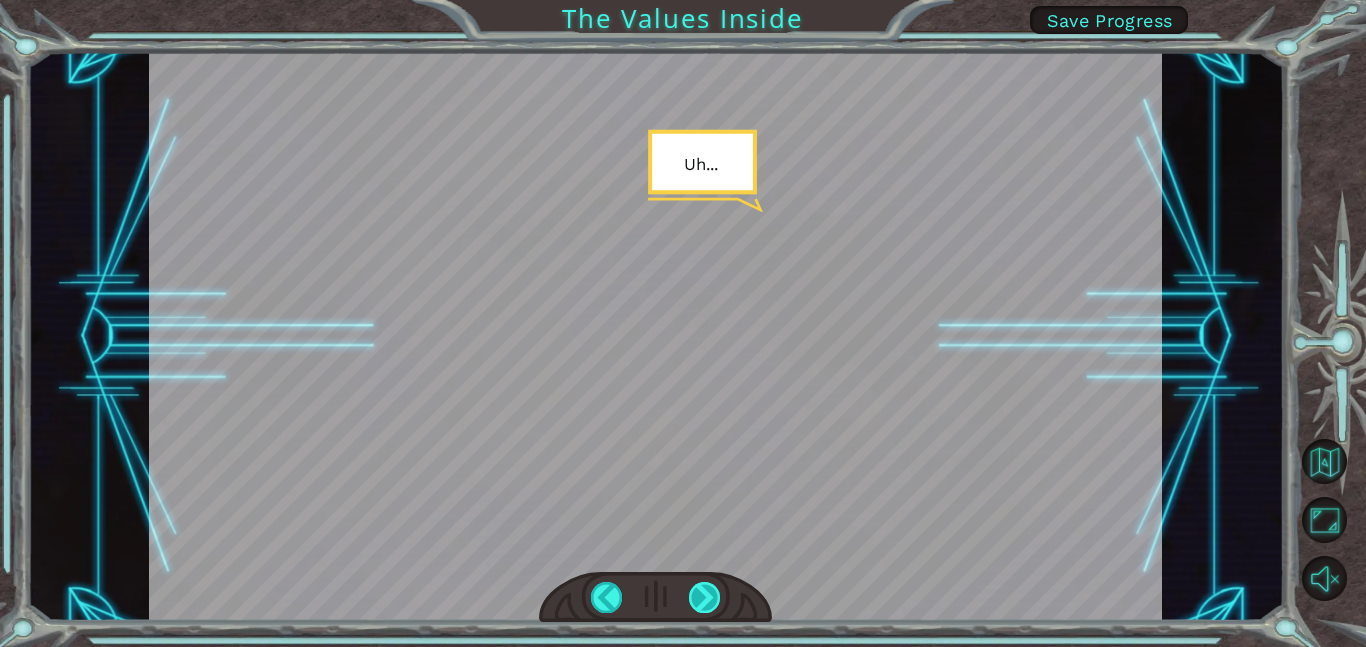 click at bounding box center (705, 597) 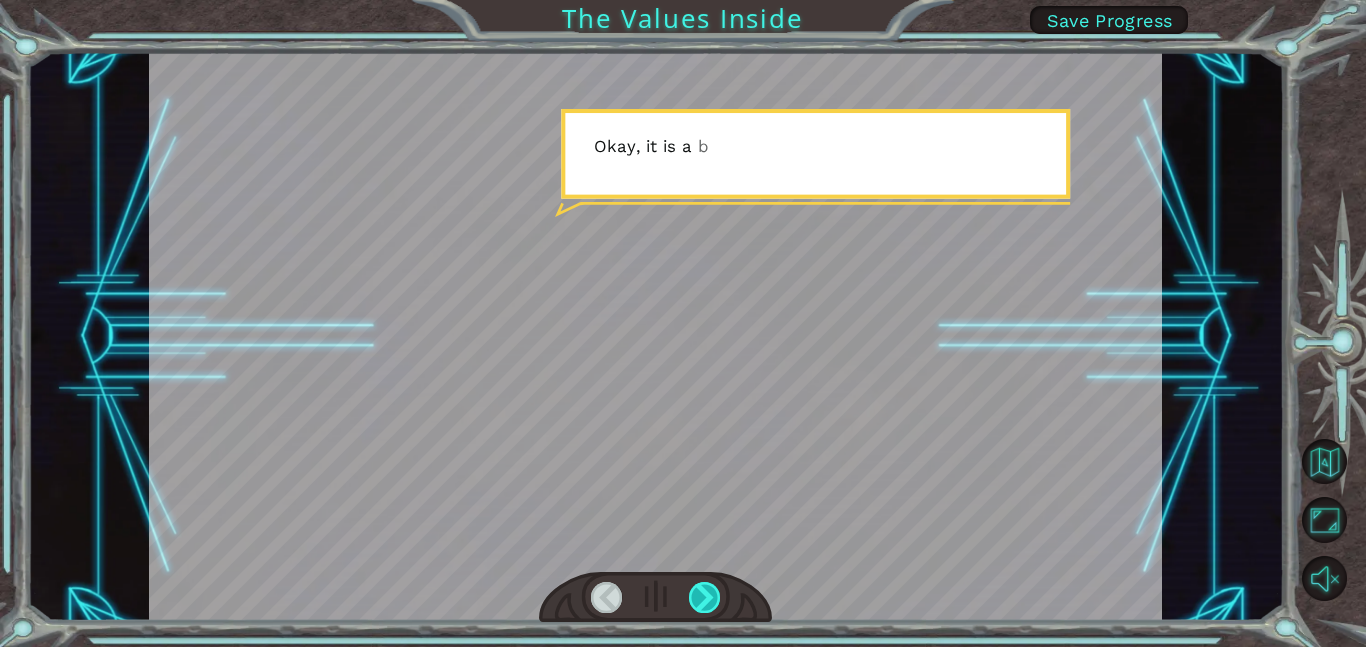 click at bounding box center (705, 597) 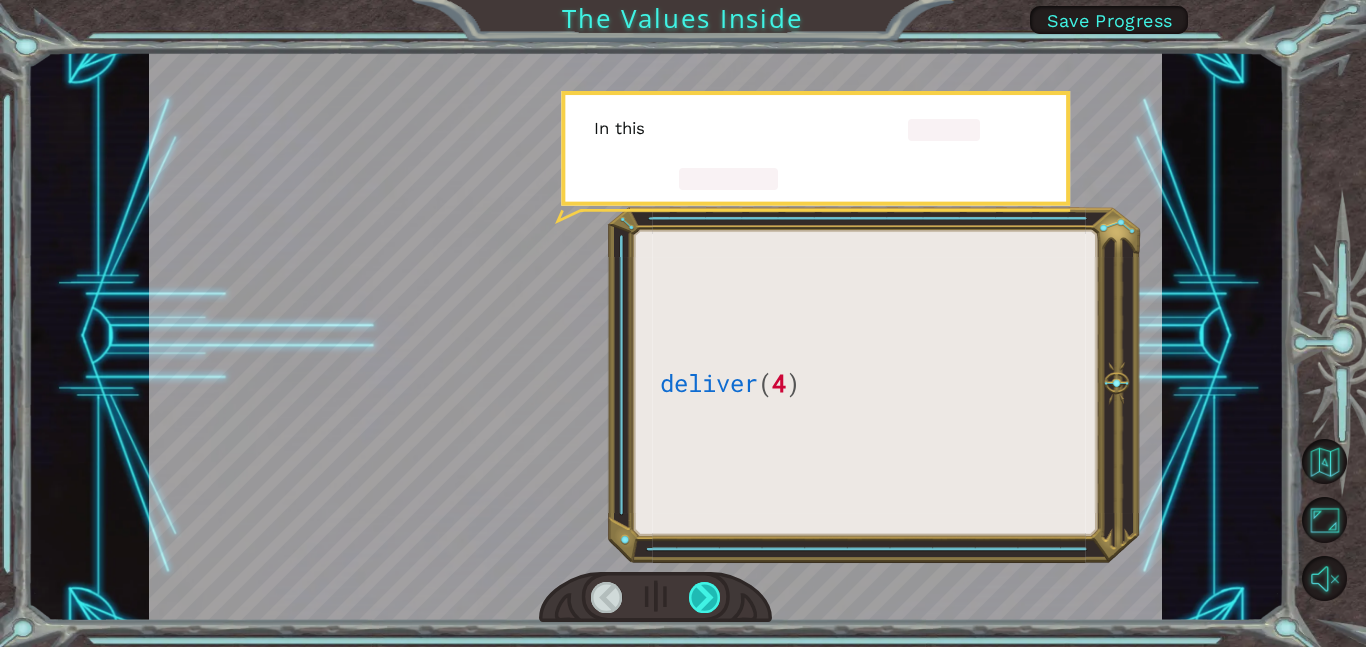 click at bounding box center (705, 597) 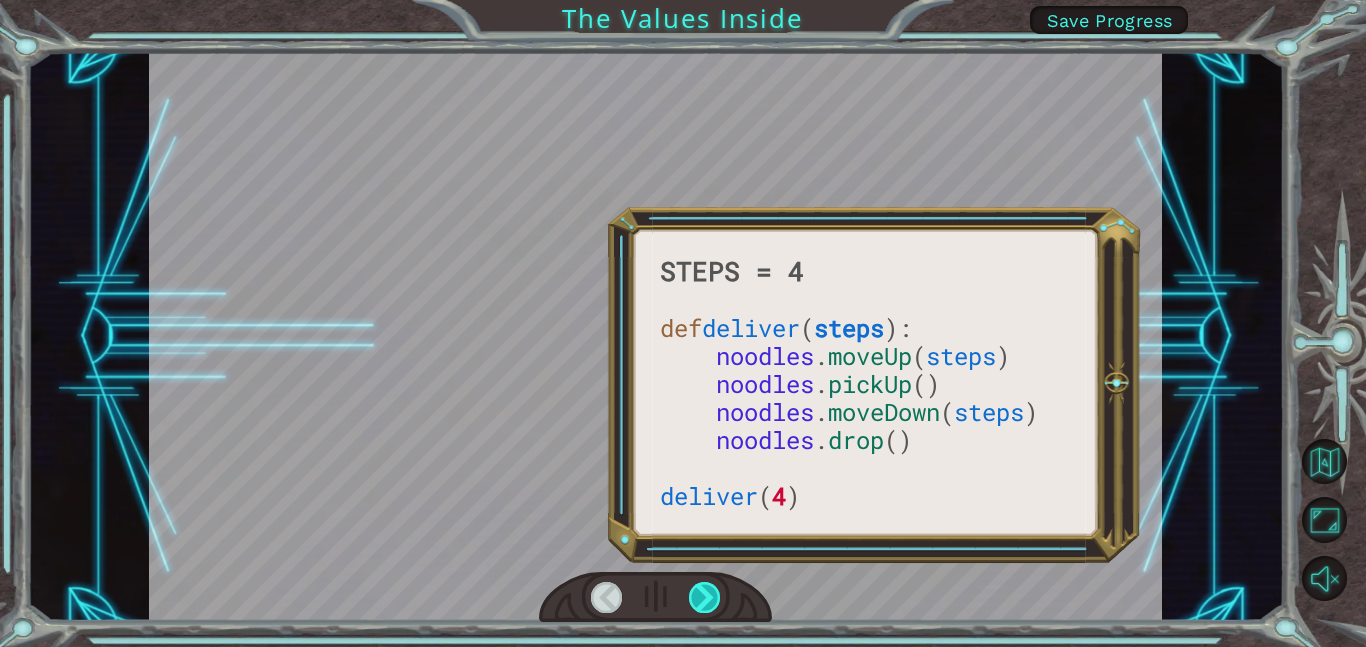 click at bounding box center (705, 597) 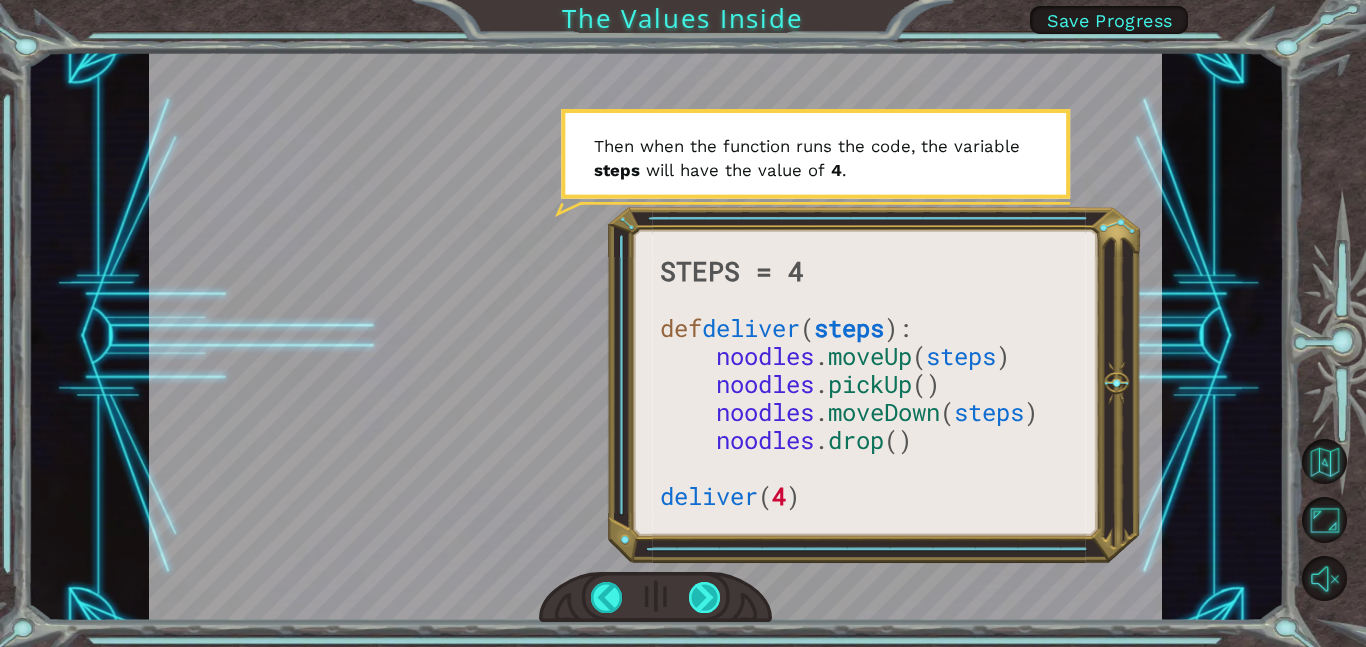 click at bounding box center (705, 597) 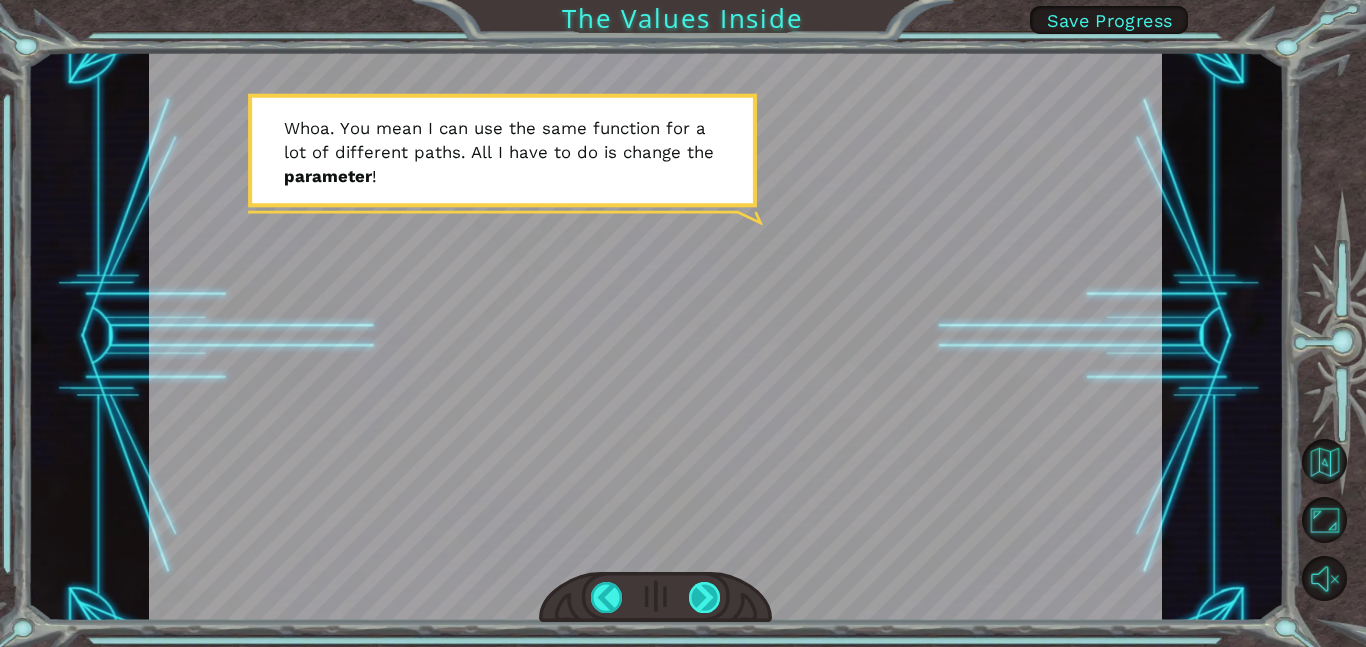 click at bounding box center (705, 597) 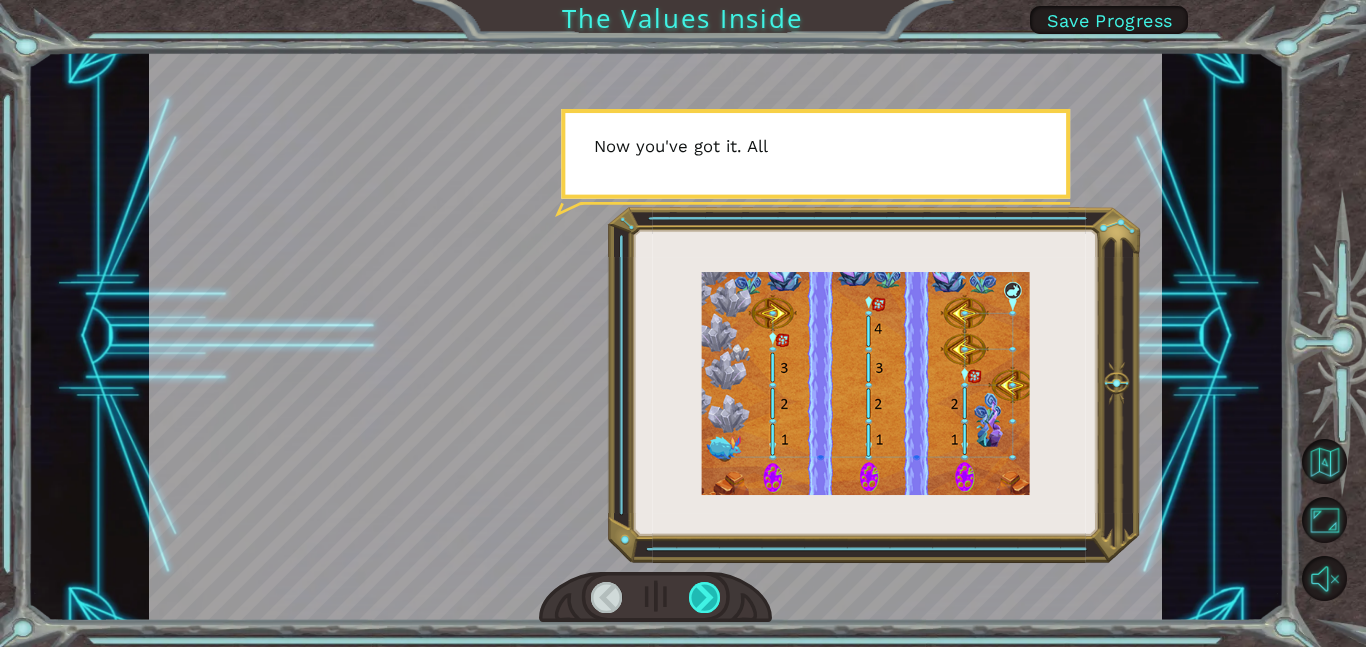 click at bounding box center (705, 597) 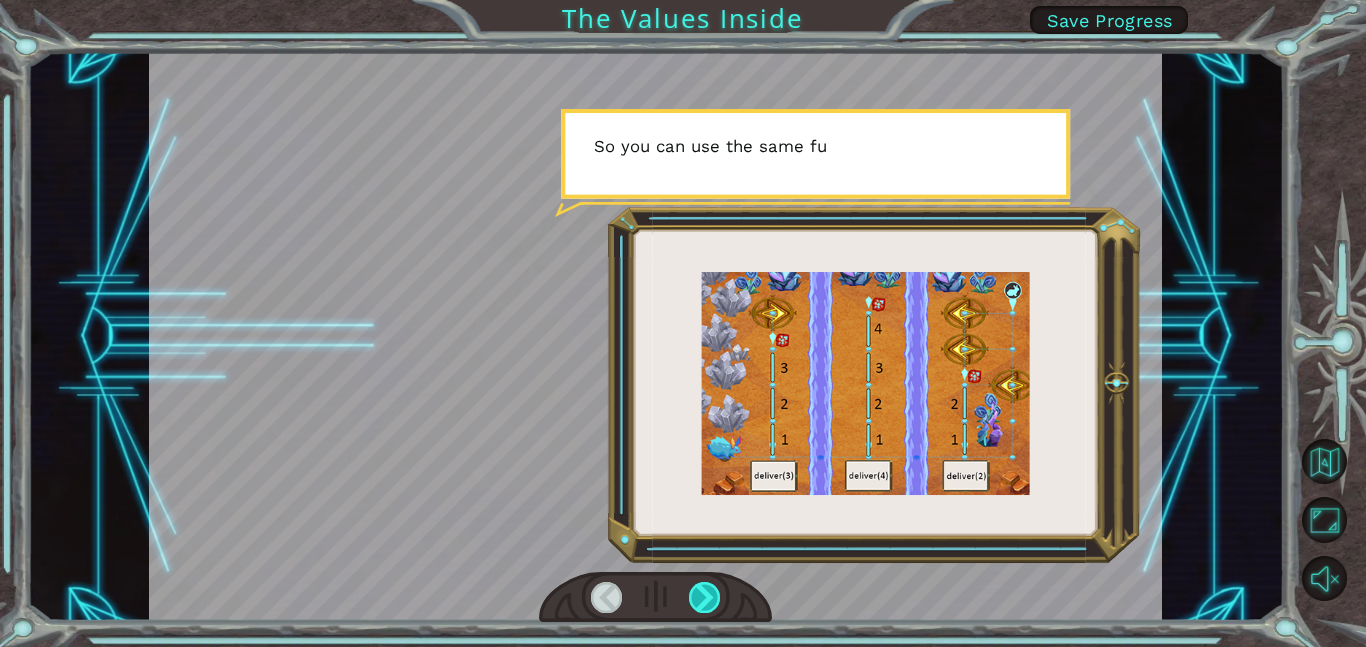 click at bounding box center [705, 597] 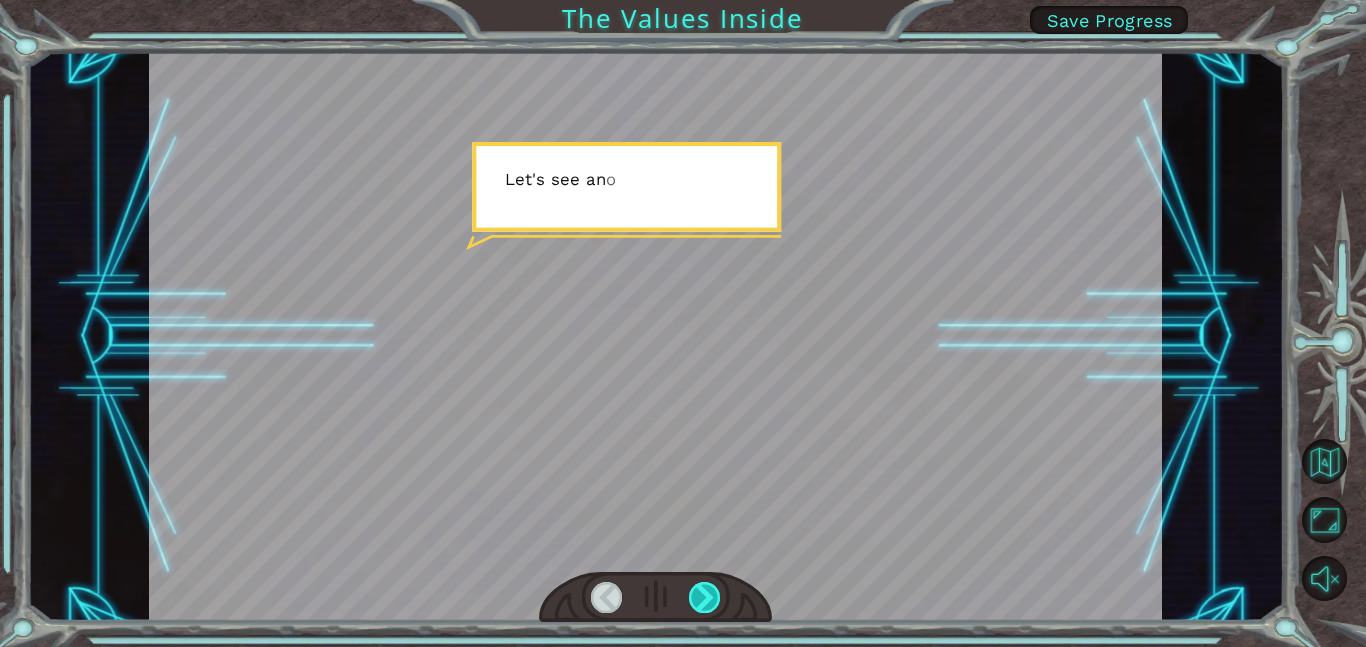 click at bounding box center [705, 597] 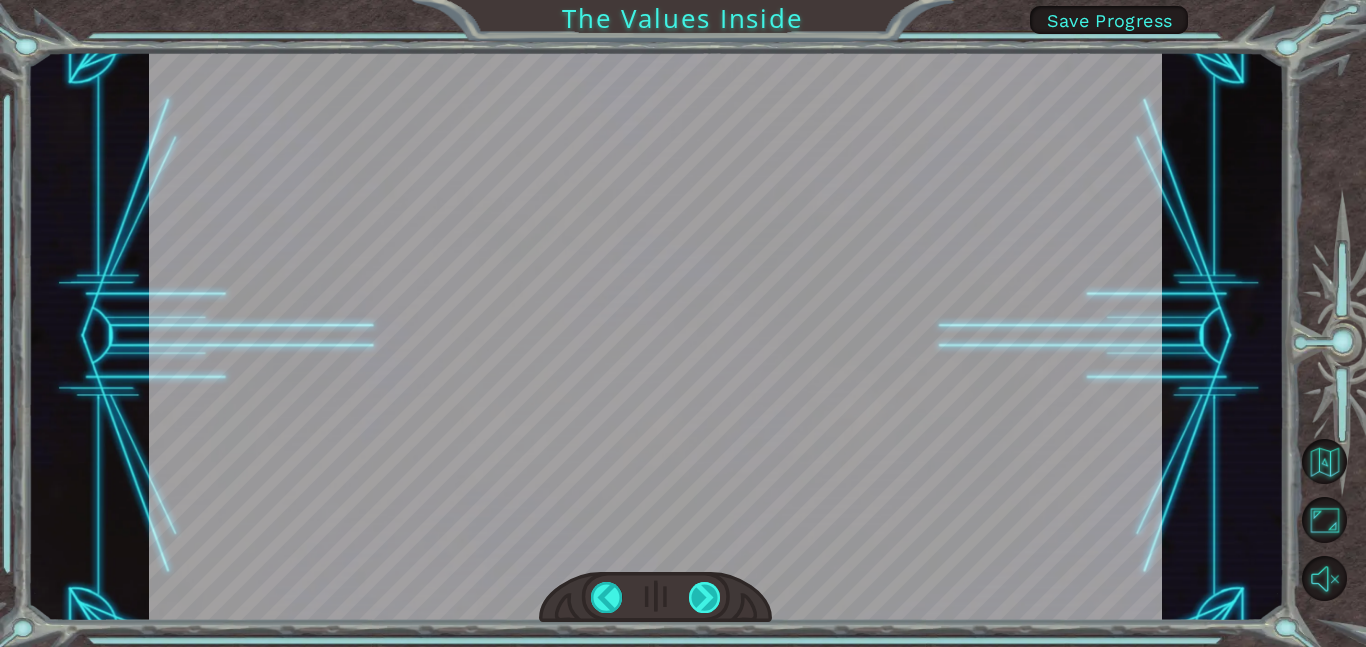 click at bounding box center [705, 597] 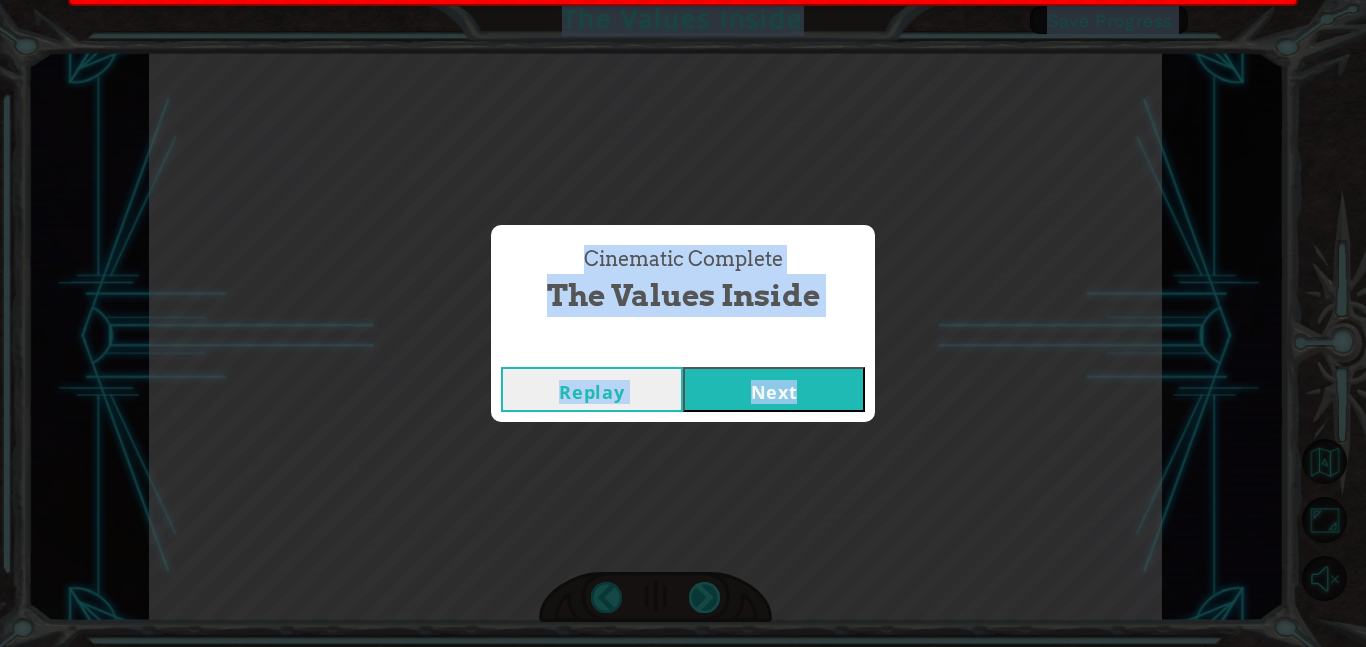click on "Cinematic Complete     The Values Inside
Replay
Next" at bounding box center (683, 323) 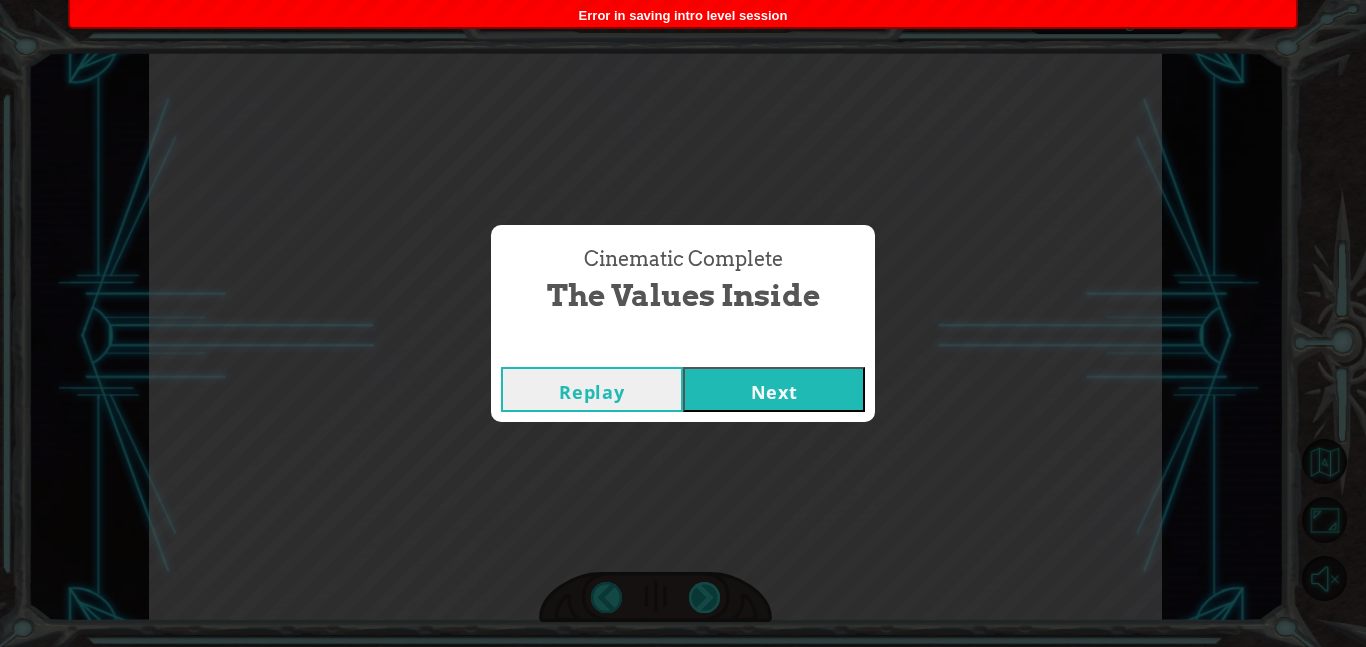 click on "Cinematic Complete     The Values Inside
Replay
Next" at bounding box center [683, 323] 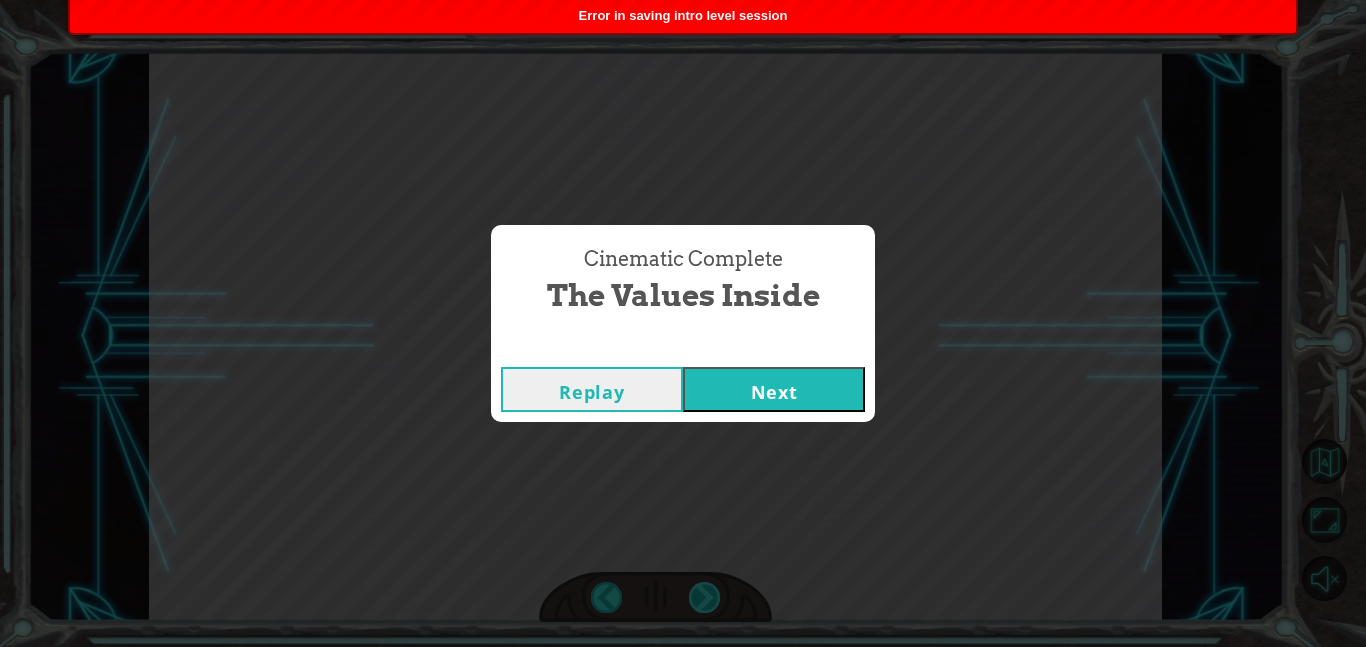 click on "Cinematic Complete     The Values Inside
Replay
Next" at bounding box center [683, 323] 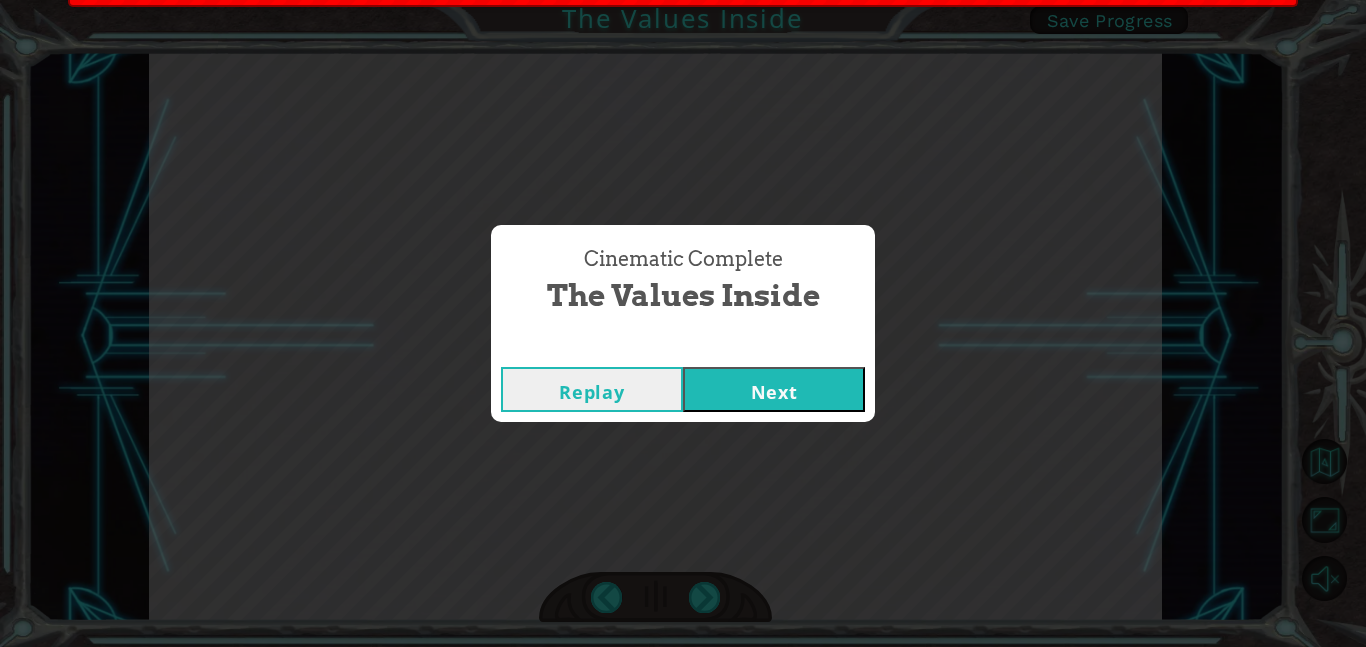 click on "Next" at bounding box center [774, 389] 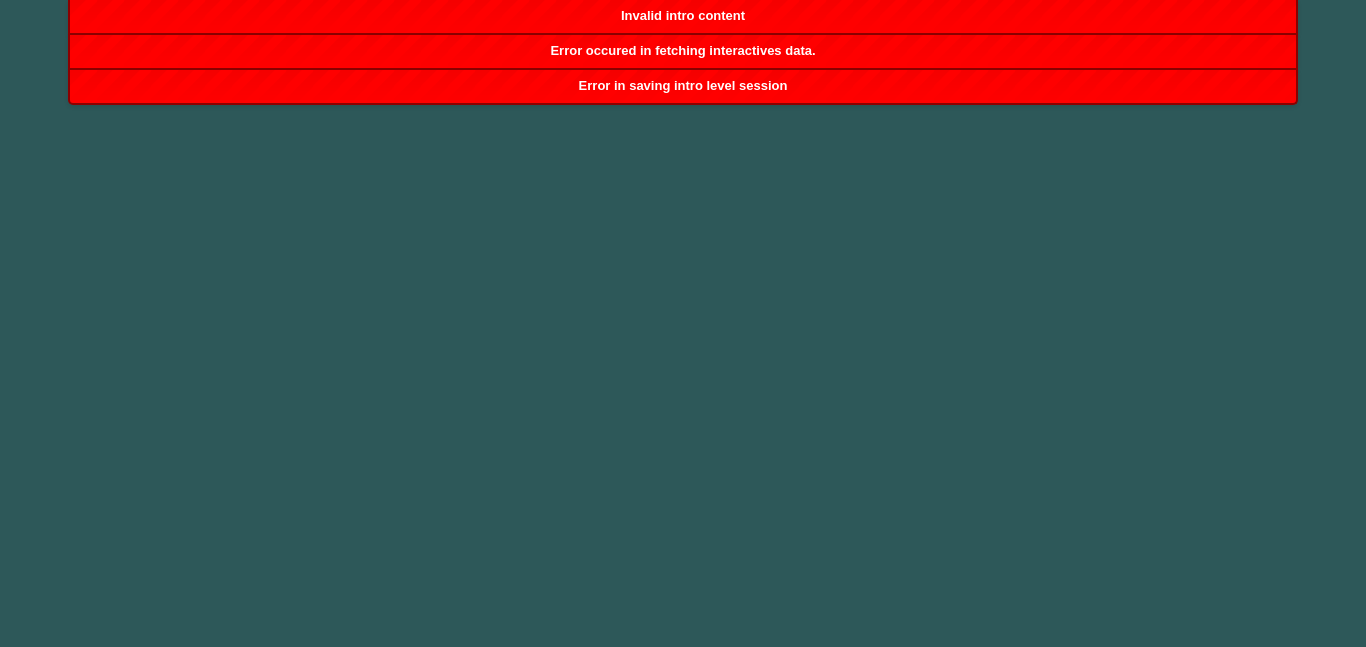 click on "Got it Invalid intro content Error occured in fetching interactives data. Error in saving intro level session" at bounding box center (683, 323) 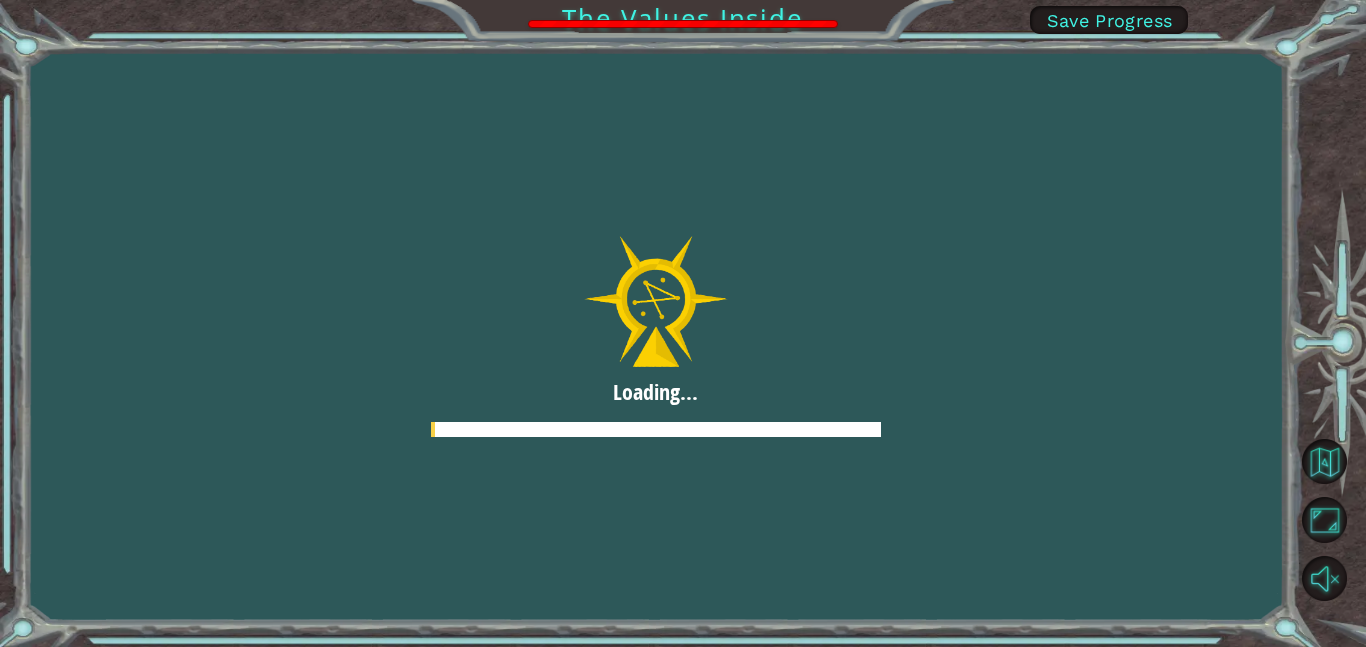 scroll, scrollTop: 0, scrollLeft: 0, axis: both 